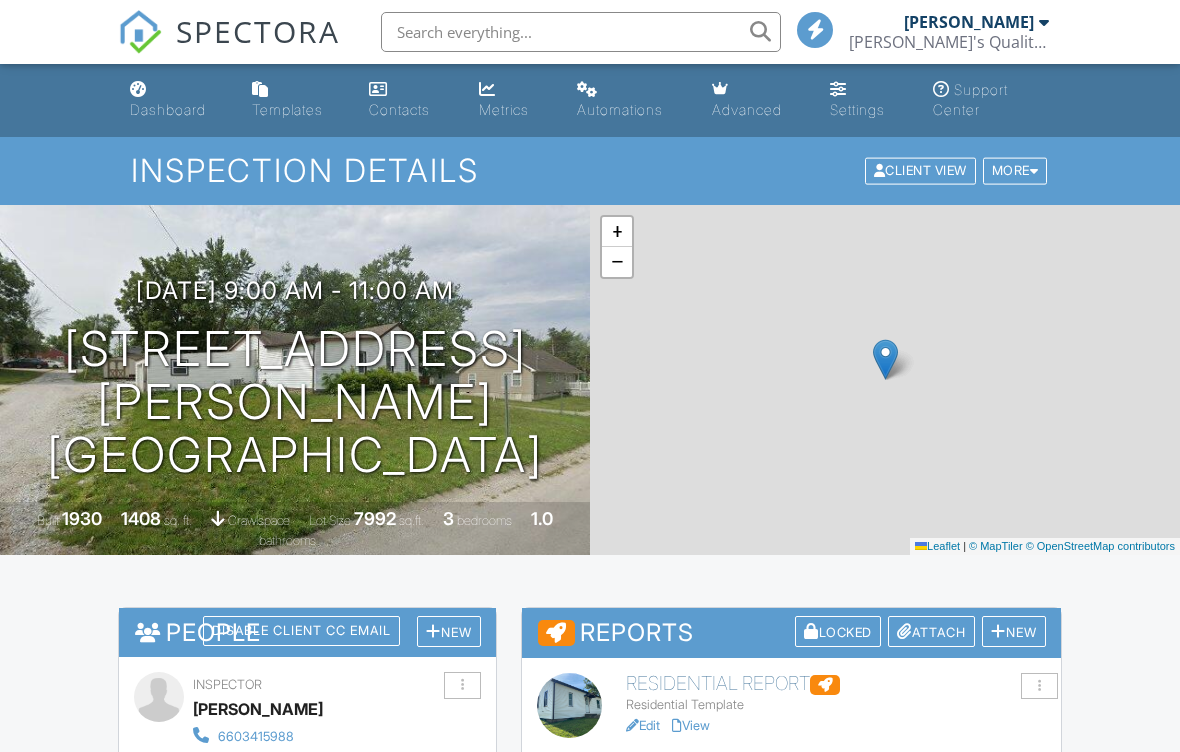 scroll, scrollTop: 0, scrollLeft: 0, axis: both 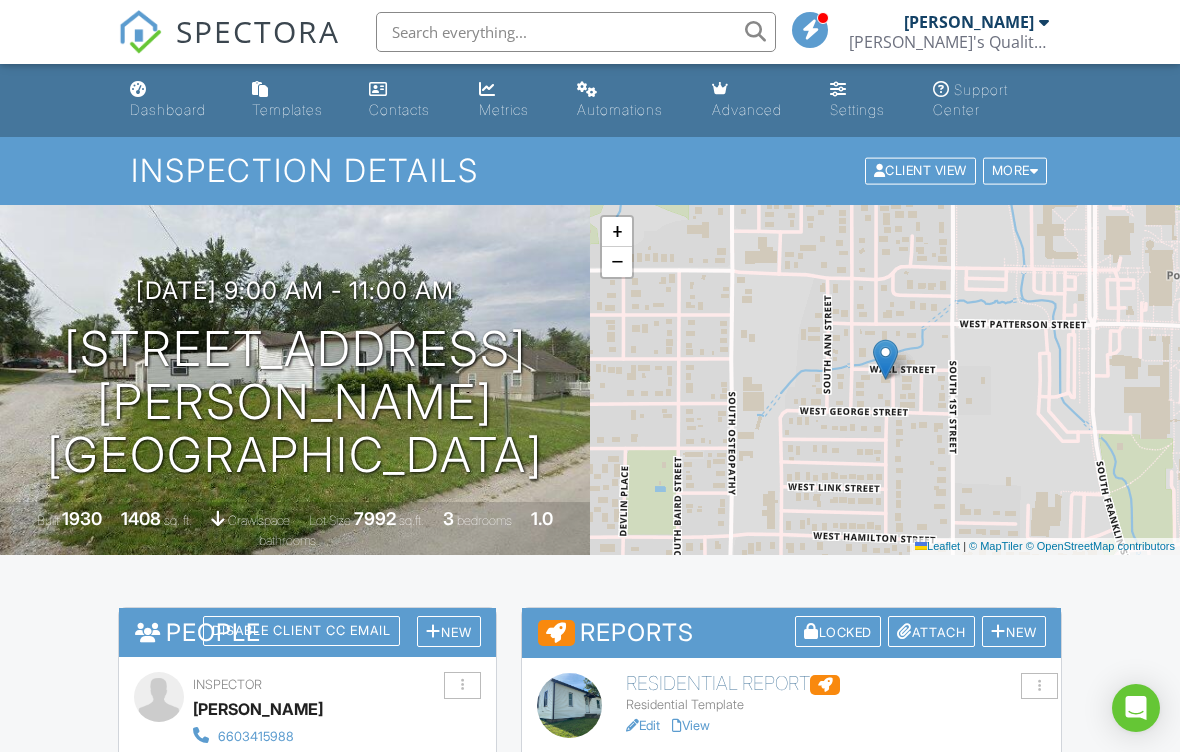 click on "View" at bounding box center [691, 725] 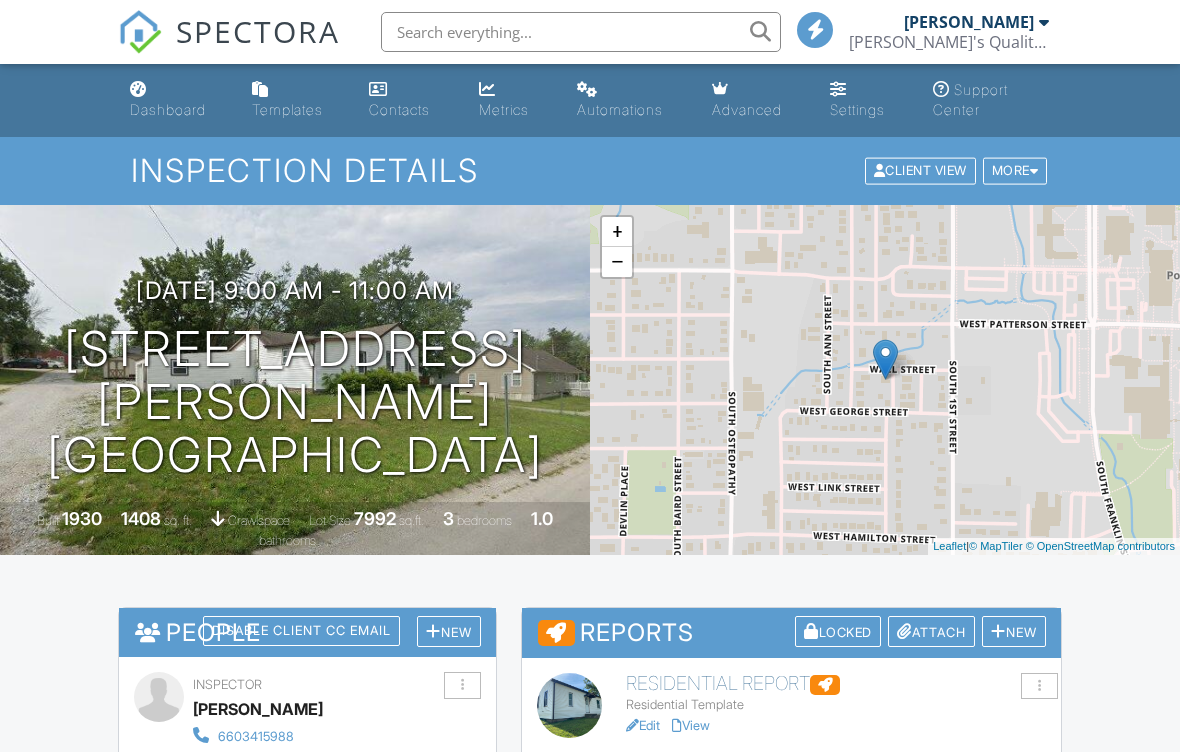 scroll, scrollTop: 0, scrollLeft: 0, axis: both 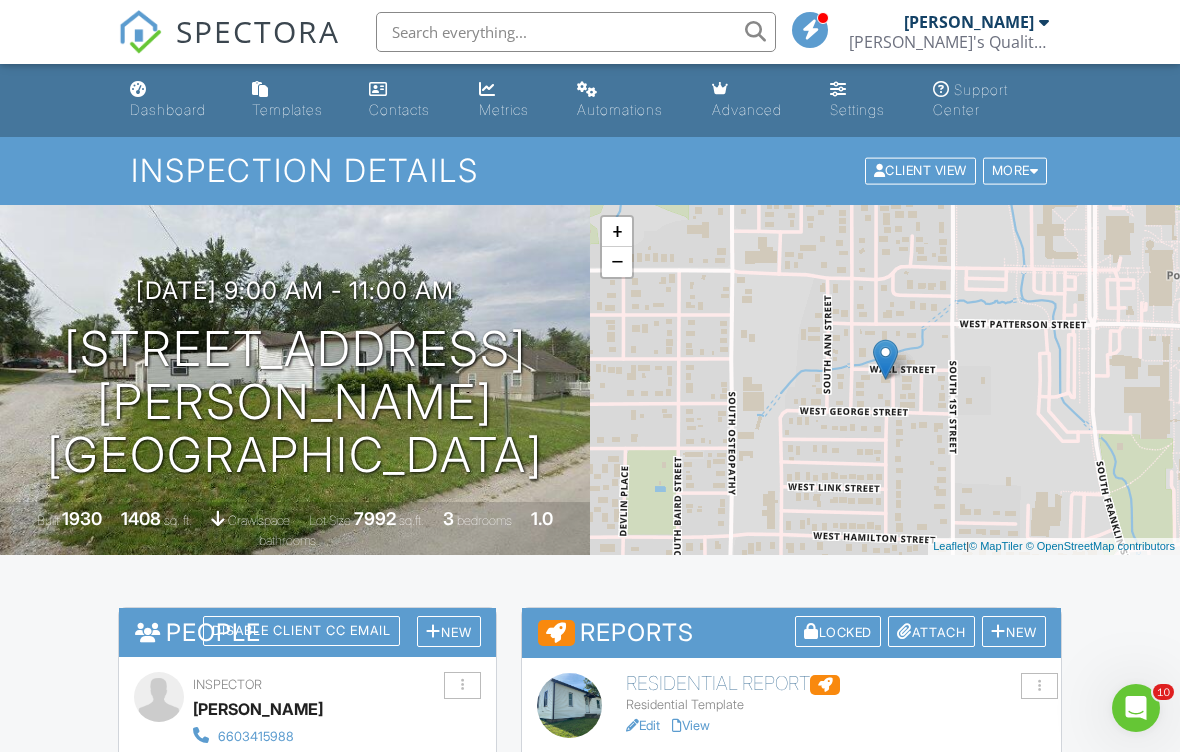 click on "View" at bounding box center (691, 725) 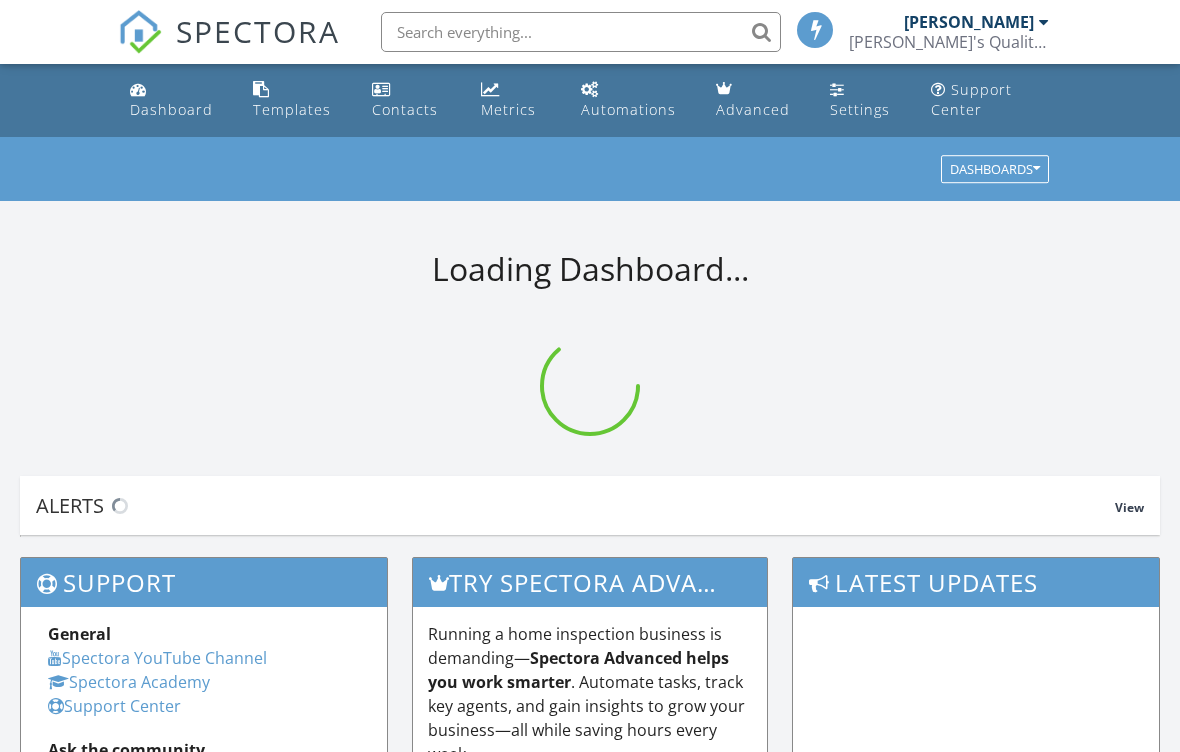 scroll, scrollTop: 0, scrollLeft: 0, axis: both 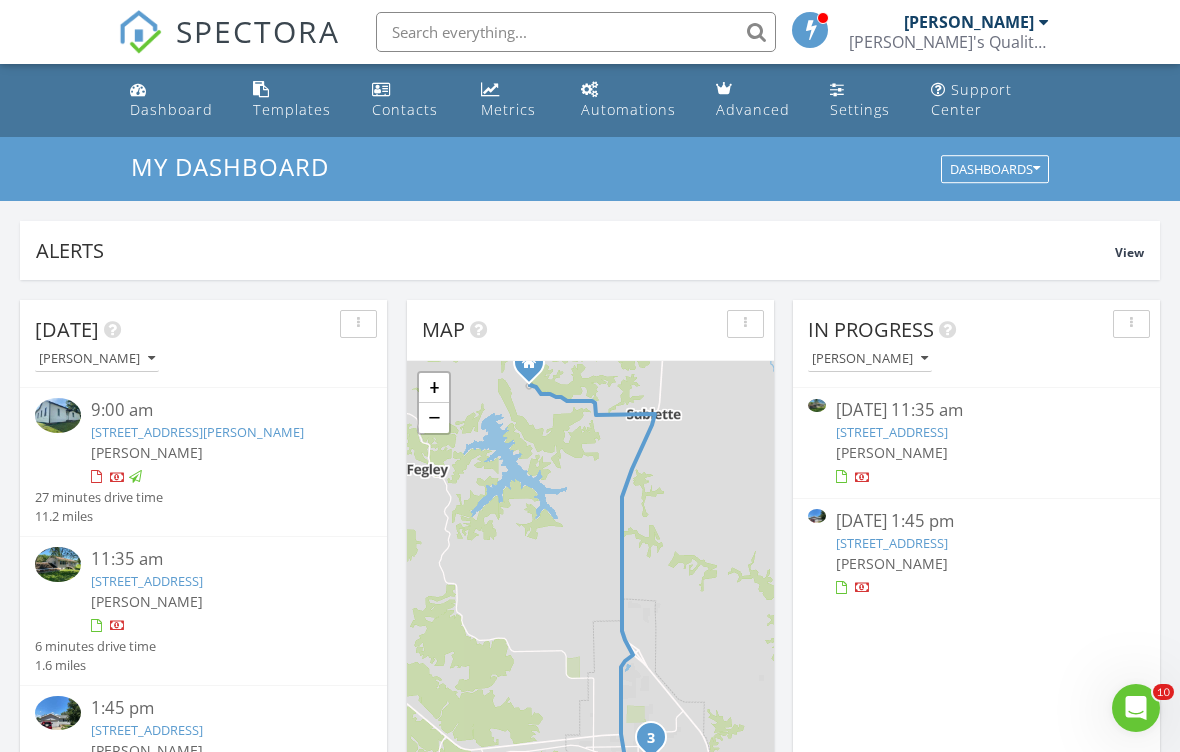 click on "811 E Cottonwood St, Kirksville, MO 63501" at bounding box center [892, 432] 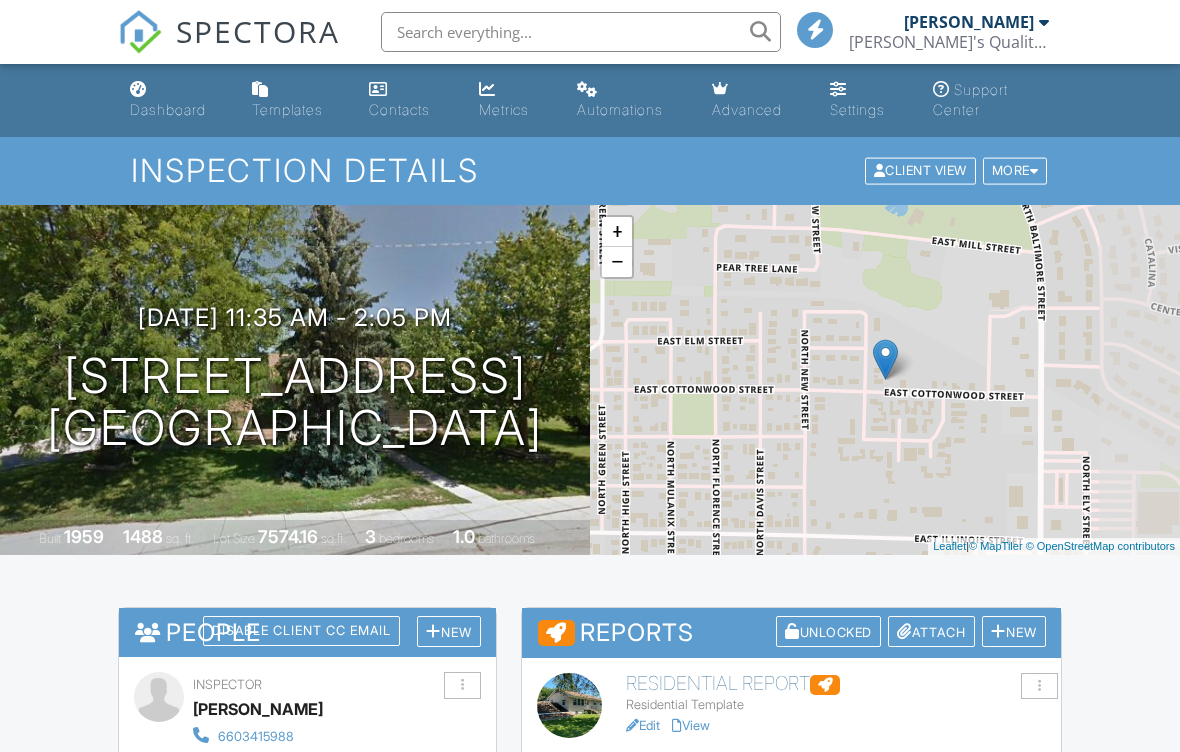 scroll, scrollTop: 0, scrollLeft: 0, axis: both 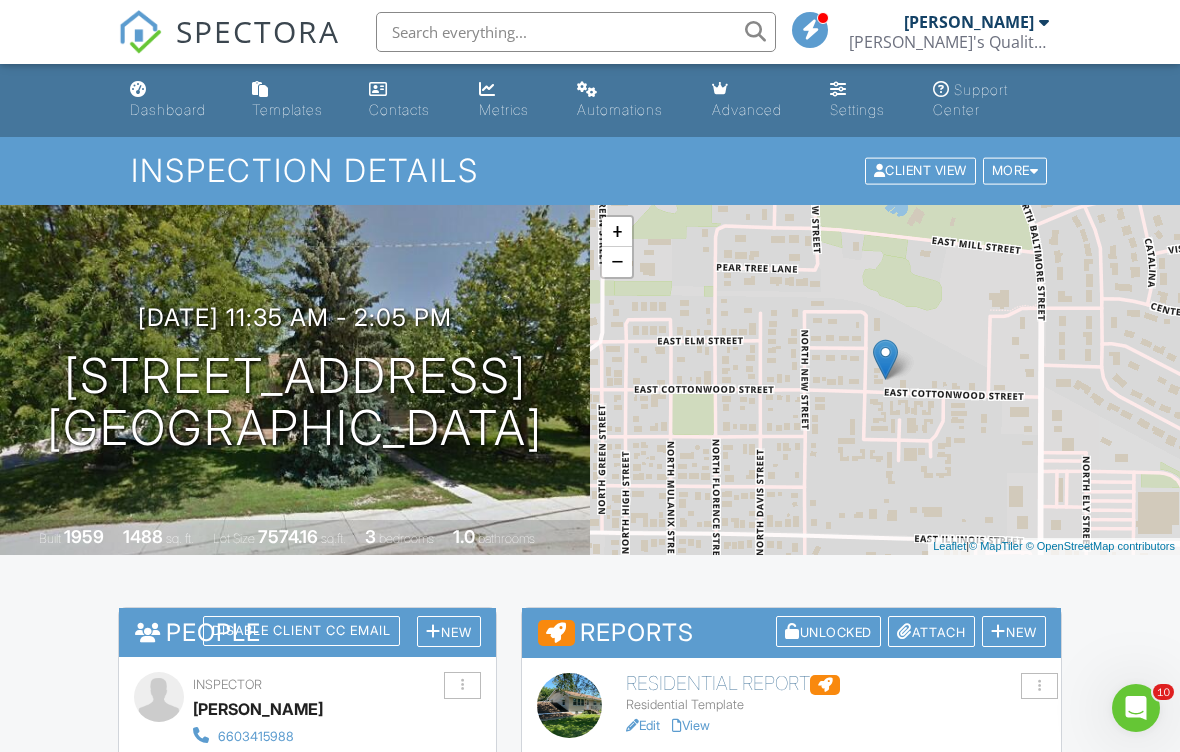 click on "View" at bounding box center [691, 725] 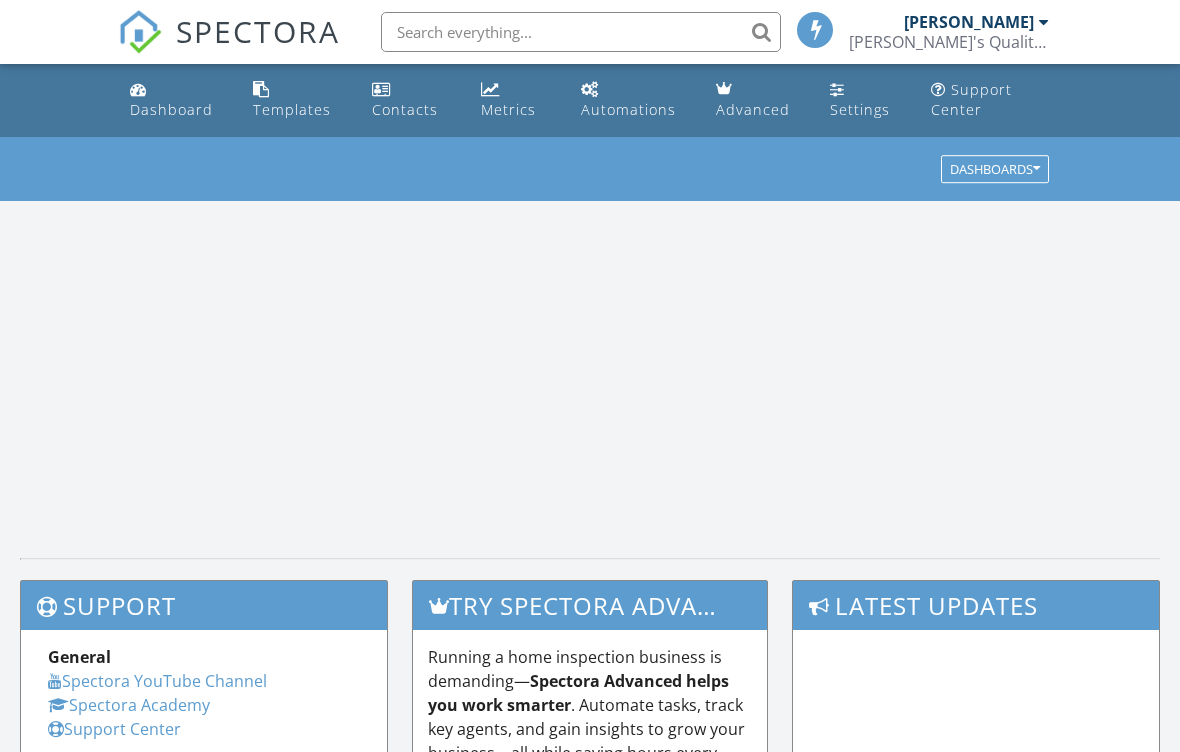 scroll, scrollTop: 0, scrollLeft: 0, axis: both 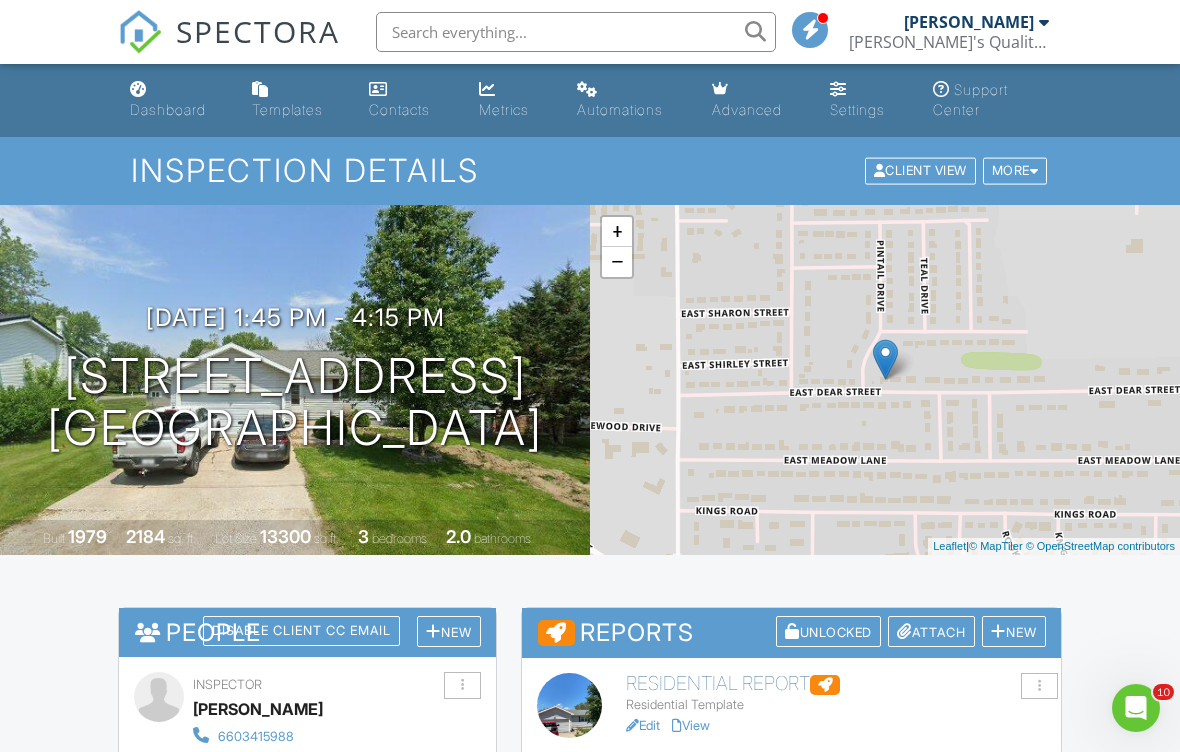 click on "View" at bounding box center (691, 725) 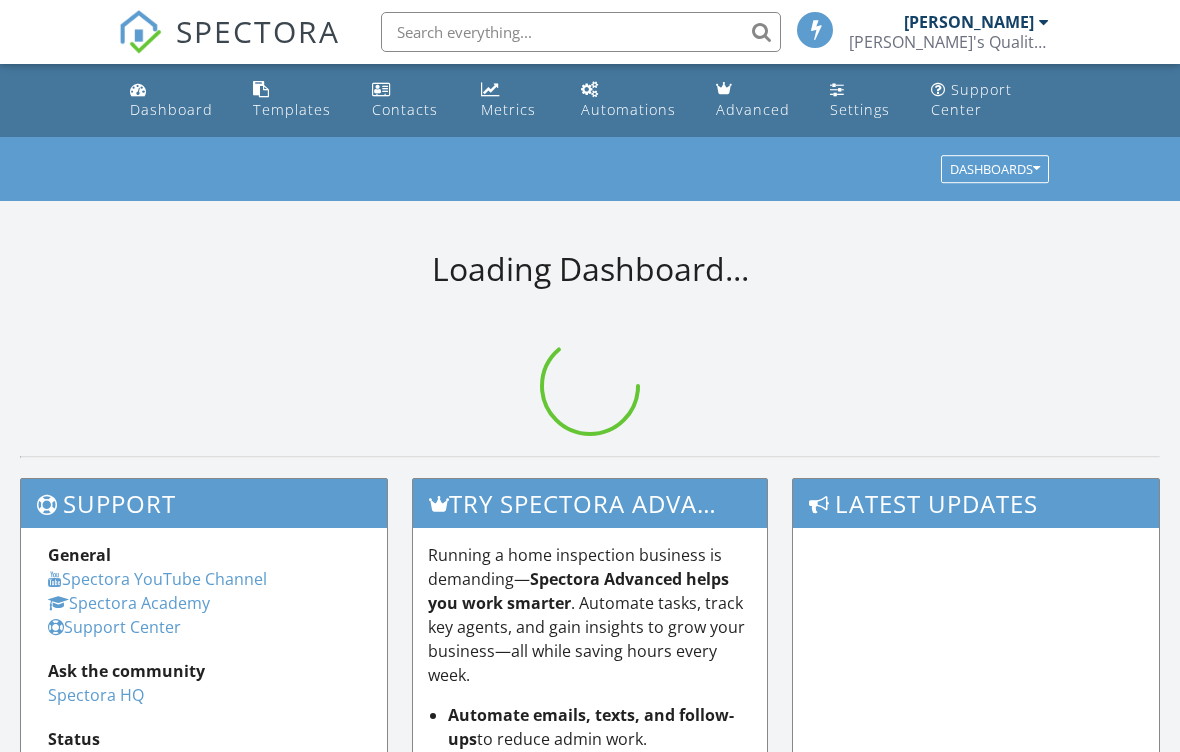 scroll, scrollTop: 0, scrollLeft: 0, axis: both 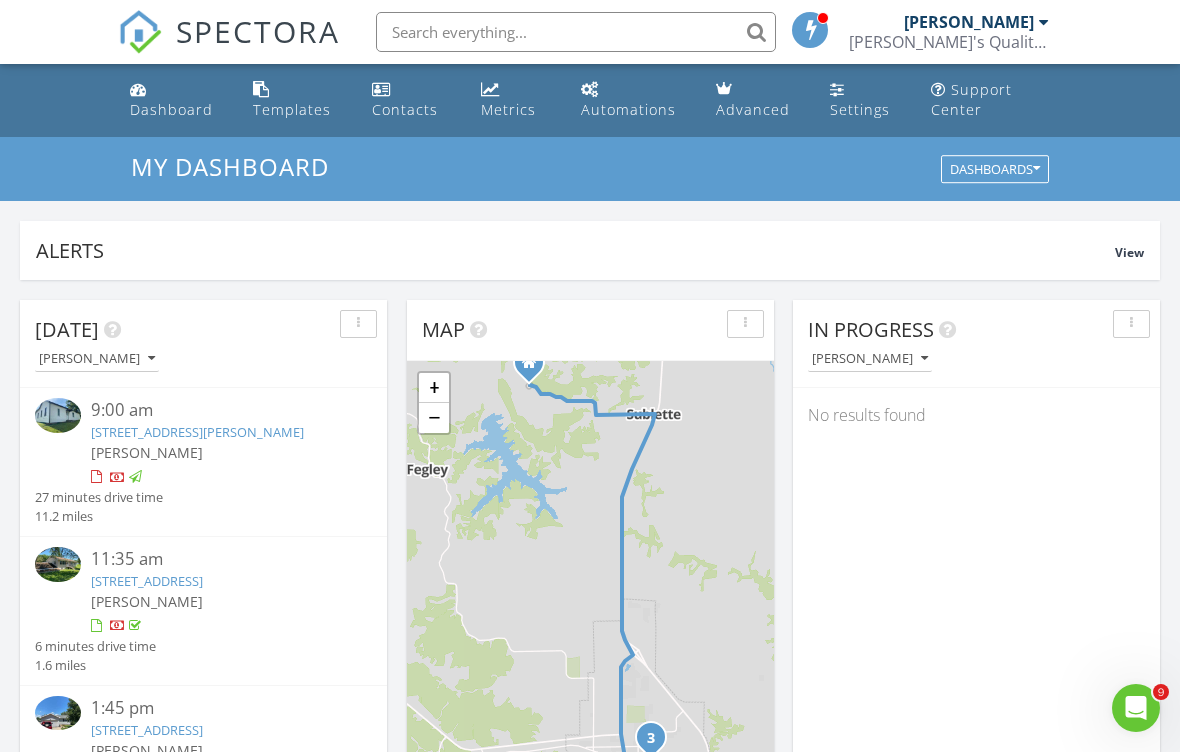 click 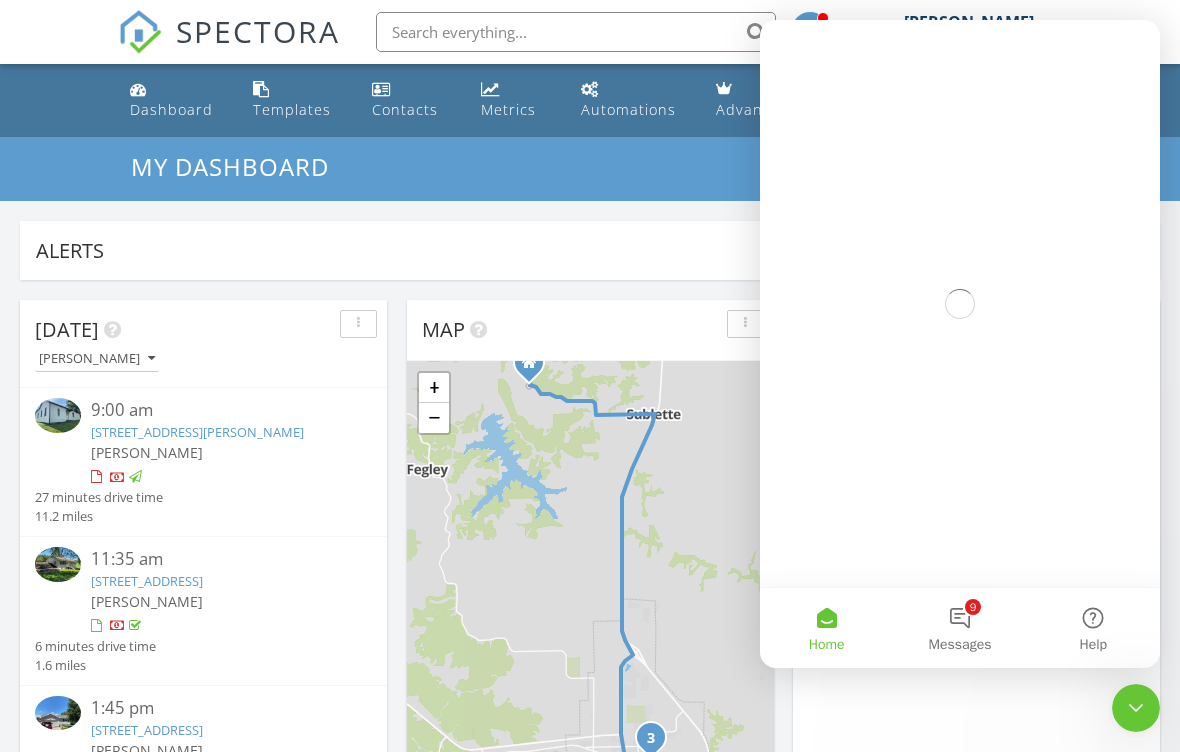 scroll, scrollTop: 0, scrollLeft: 0, axis: both 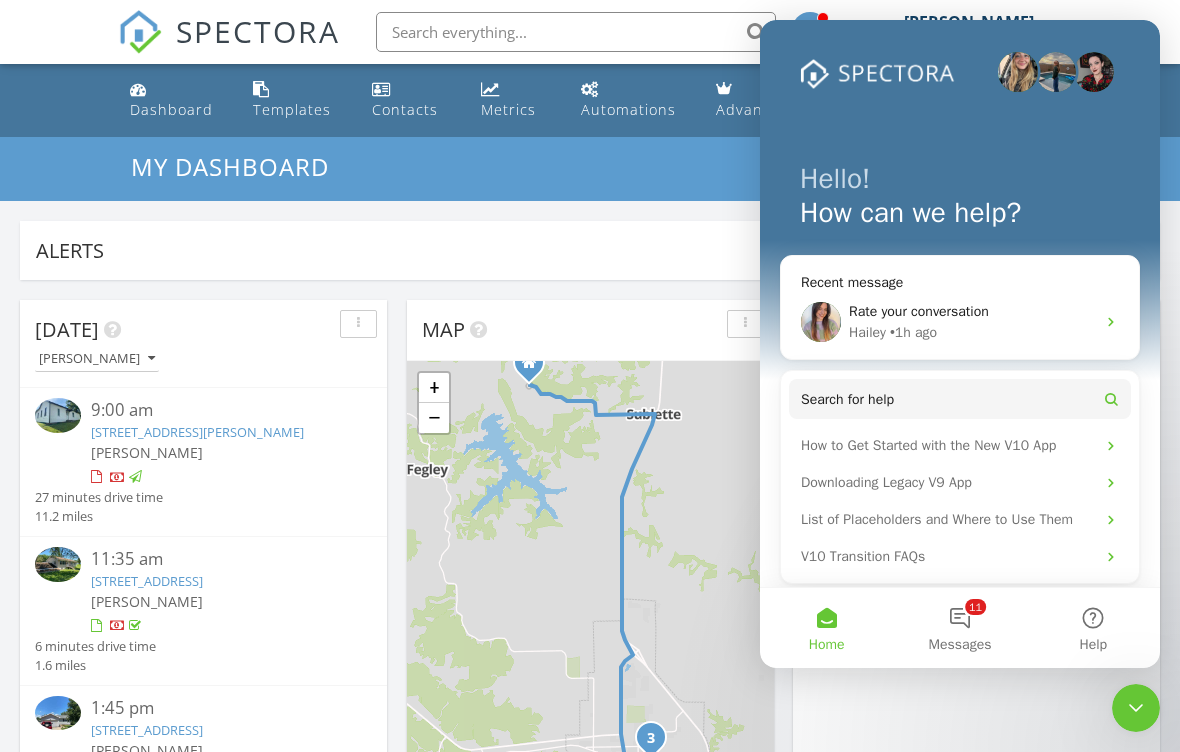 click on "11 Messages" at bounding box center (959, 628) 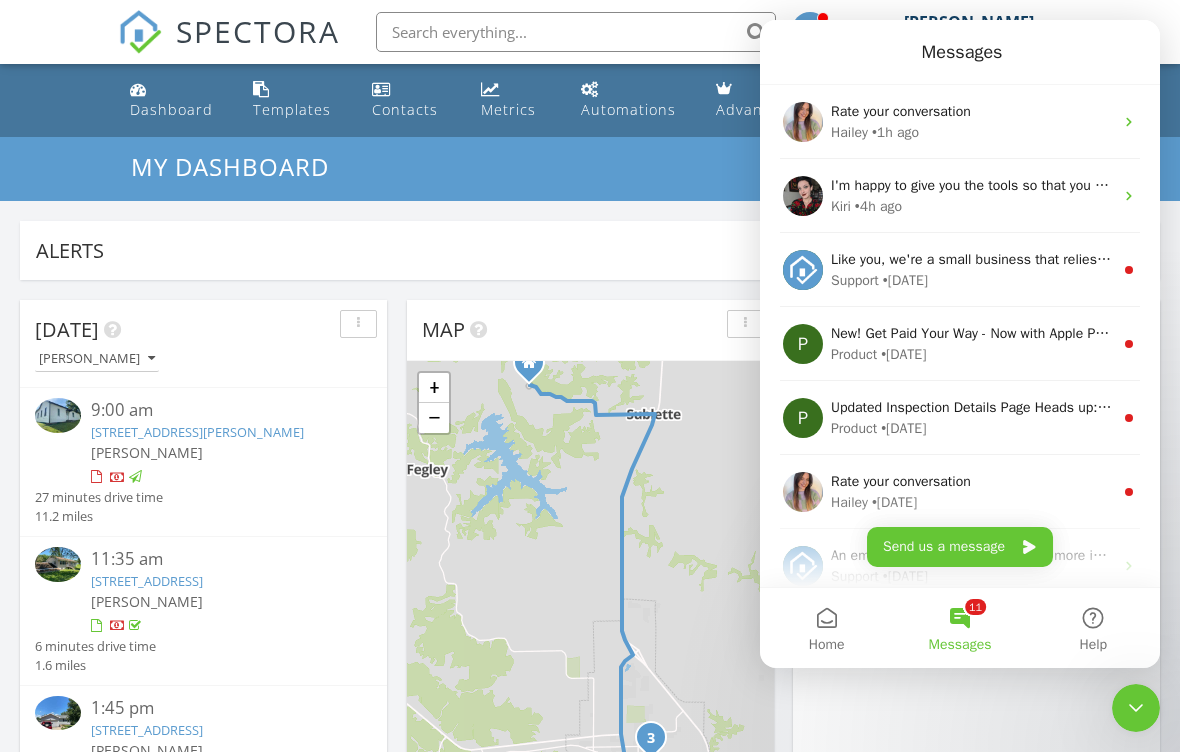 click on "I'm happy to give you the tools so that you can find this information anytime - this is something you have access to on your end, so I want to encourage you to run the report using our software - you can find out by going to data exports! I'm here if you get stuck at all! You got this!" at bounding box center [1687, 185] 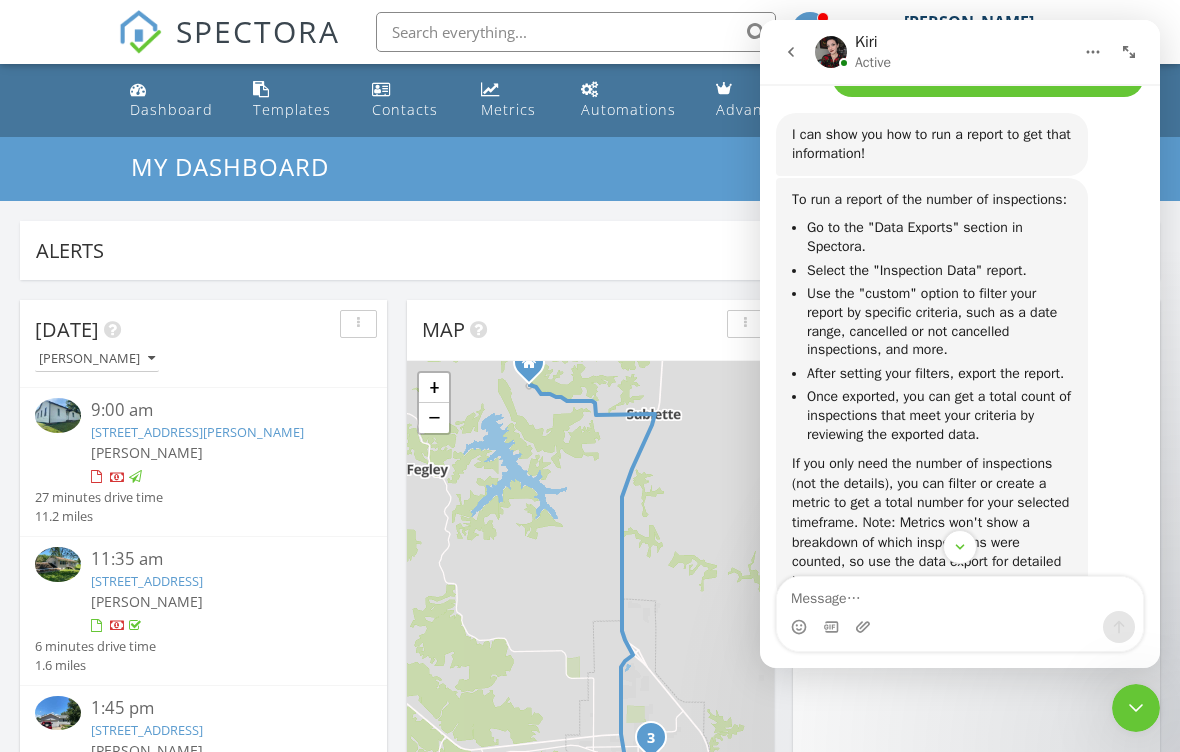 scroll, scrollTop: 9823, scrollLeft: 0, axis: vertical 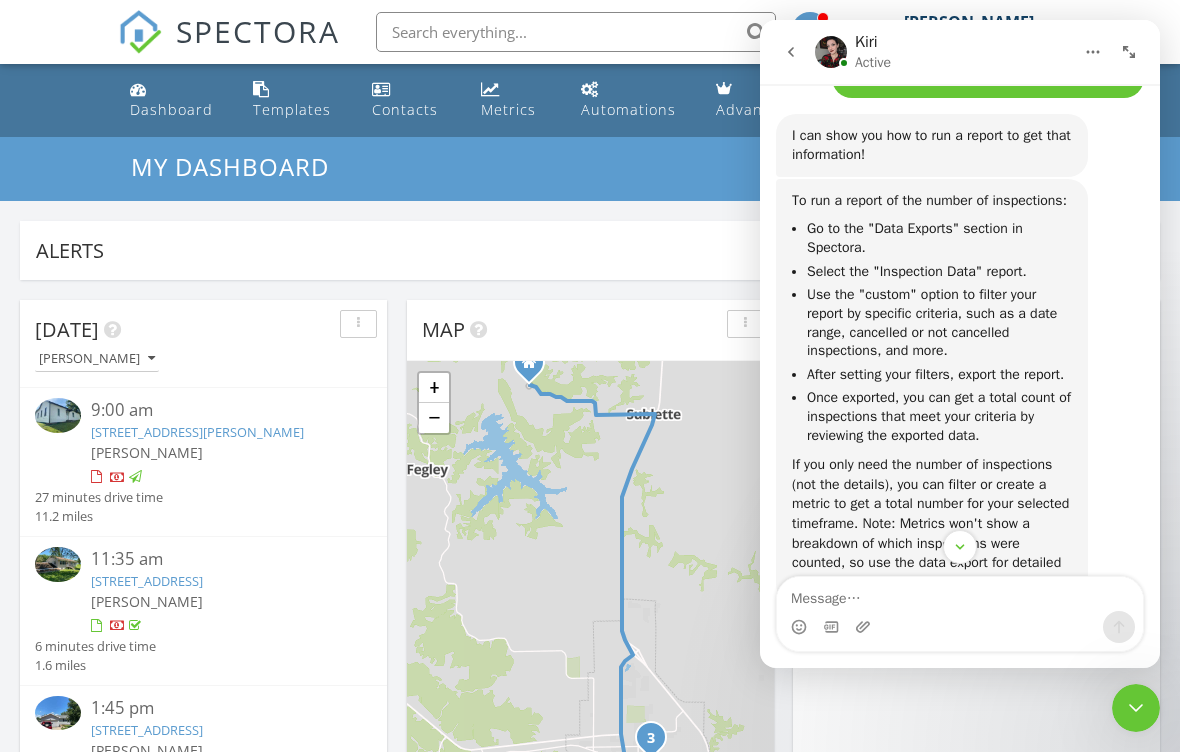 click on "SPECTORA
Sagan Rae
Rae's Quality Home Inspections L.L.C
Role:
Inspector
Change Role
Dashboard
New Inspection
Inspections
Calendar
Template Editor
Contacts
Automations
Team
Metrics
Payments
Data Exports
Billing
Reporting
Advanced
Settings
What's New
Sign Out" at bounding box center [590, 32] 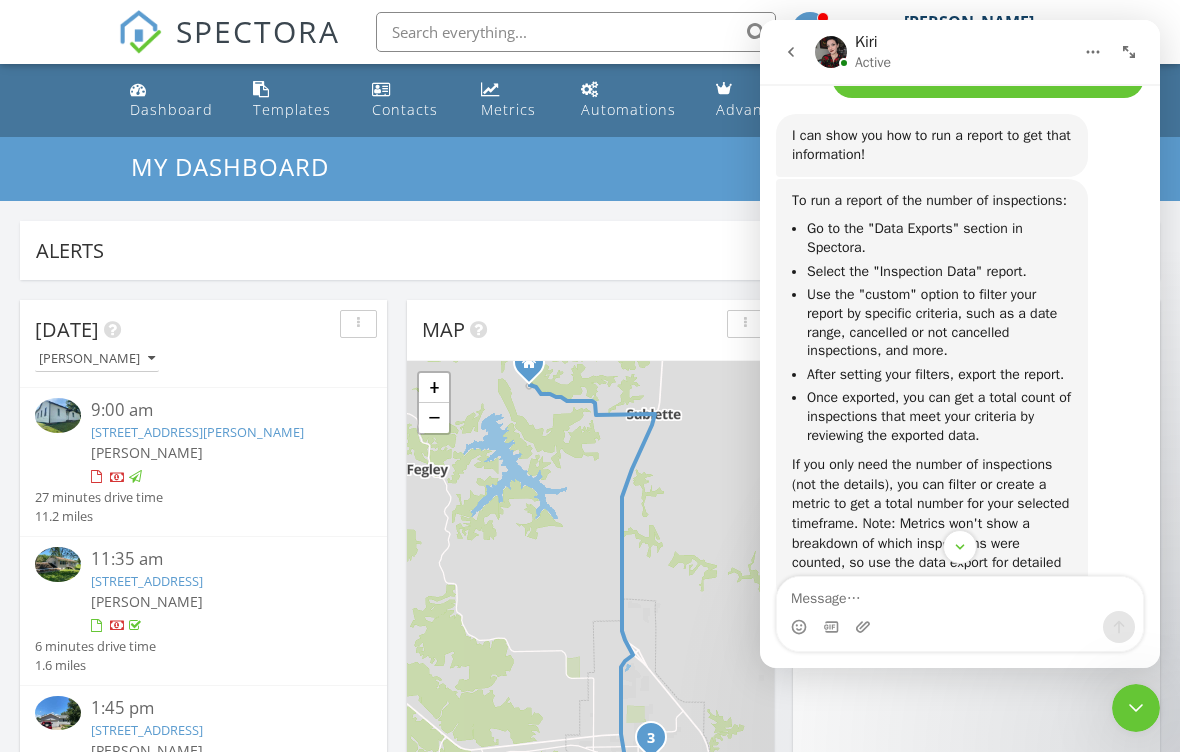 click 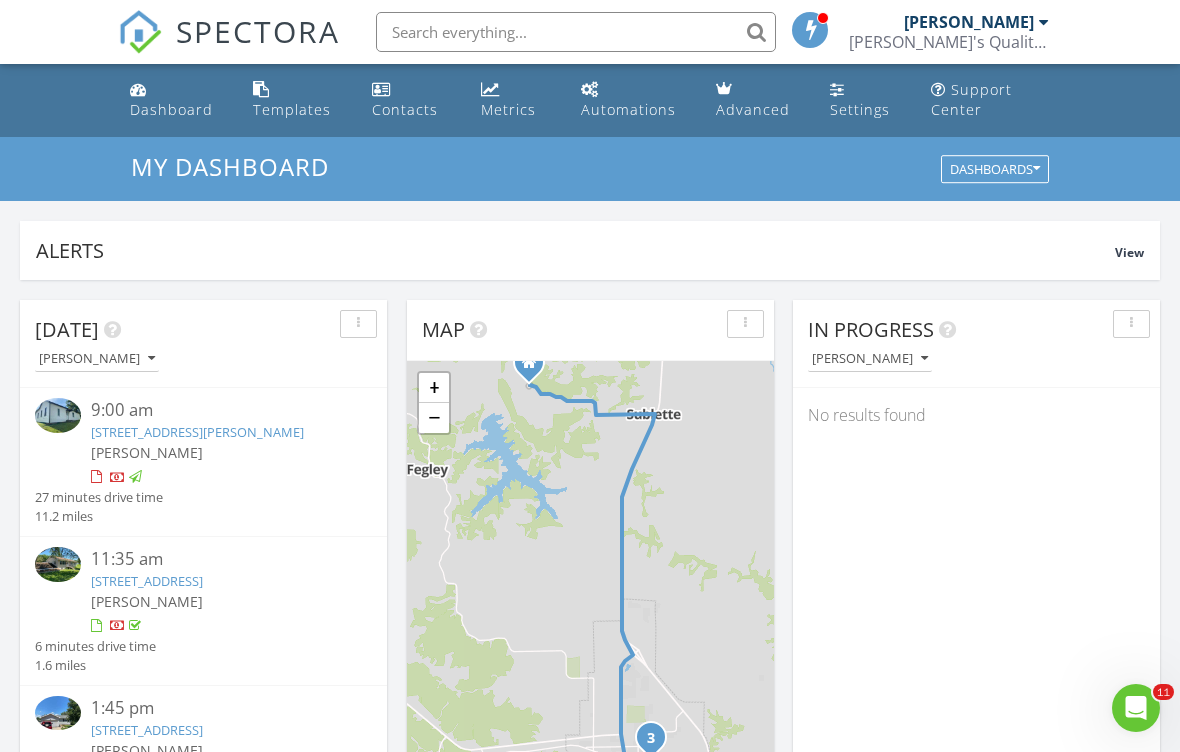 click on "Settings" at bounding box center (860, 109) 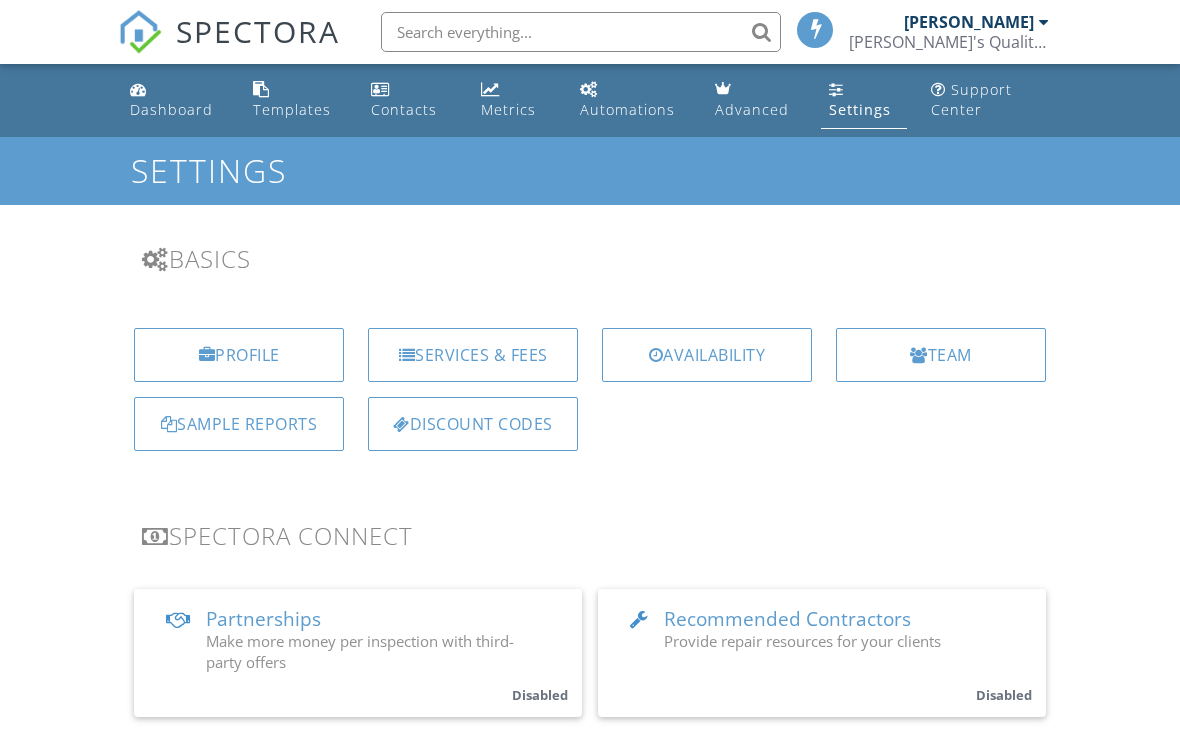 scroll, scrollTop: 0, scrollLeft: 0, axis: both 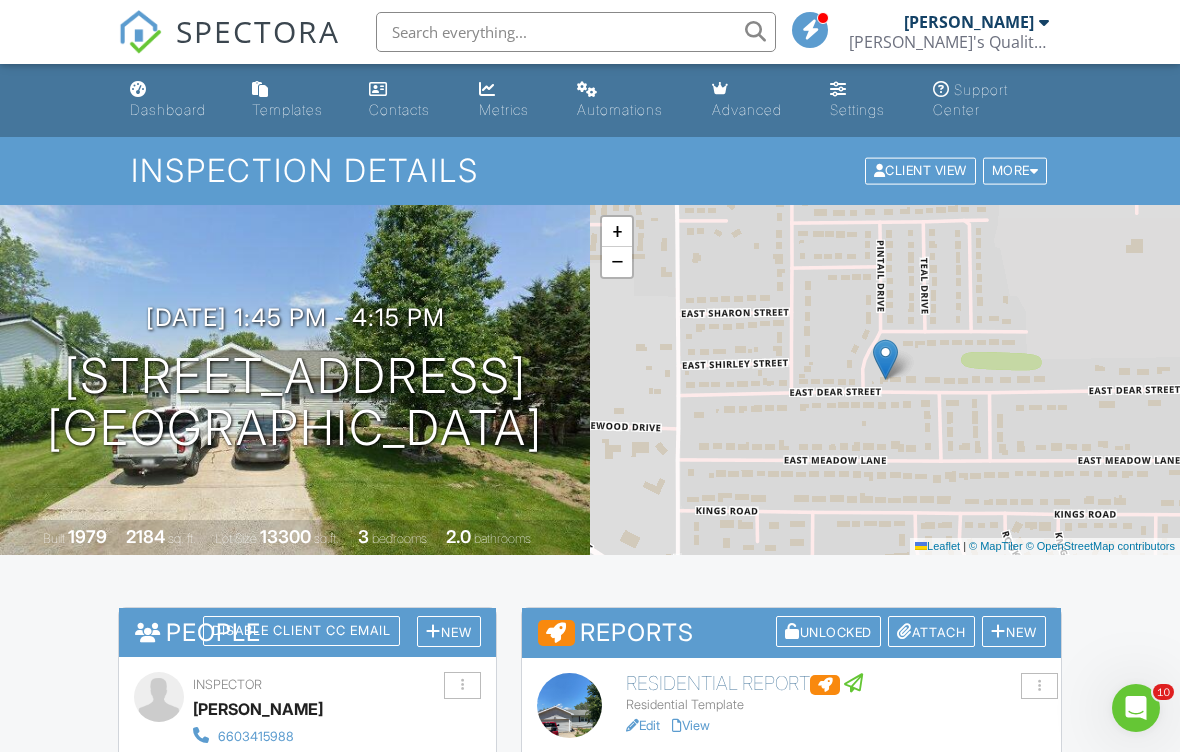 click on "Metrics" at bounding box center [504, 109] 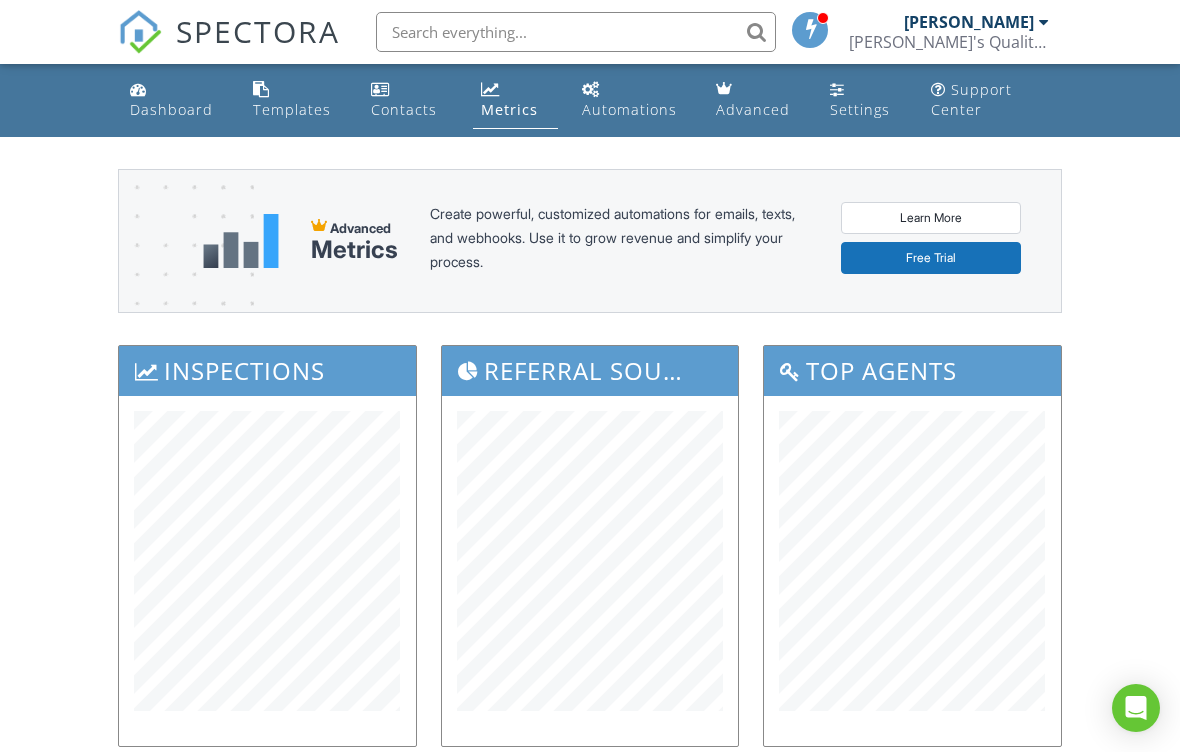scroll, scrollTop: 0, scrollLeft: 0, axis: both 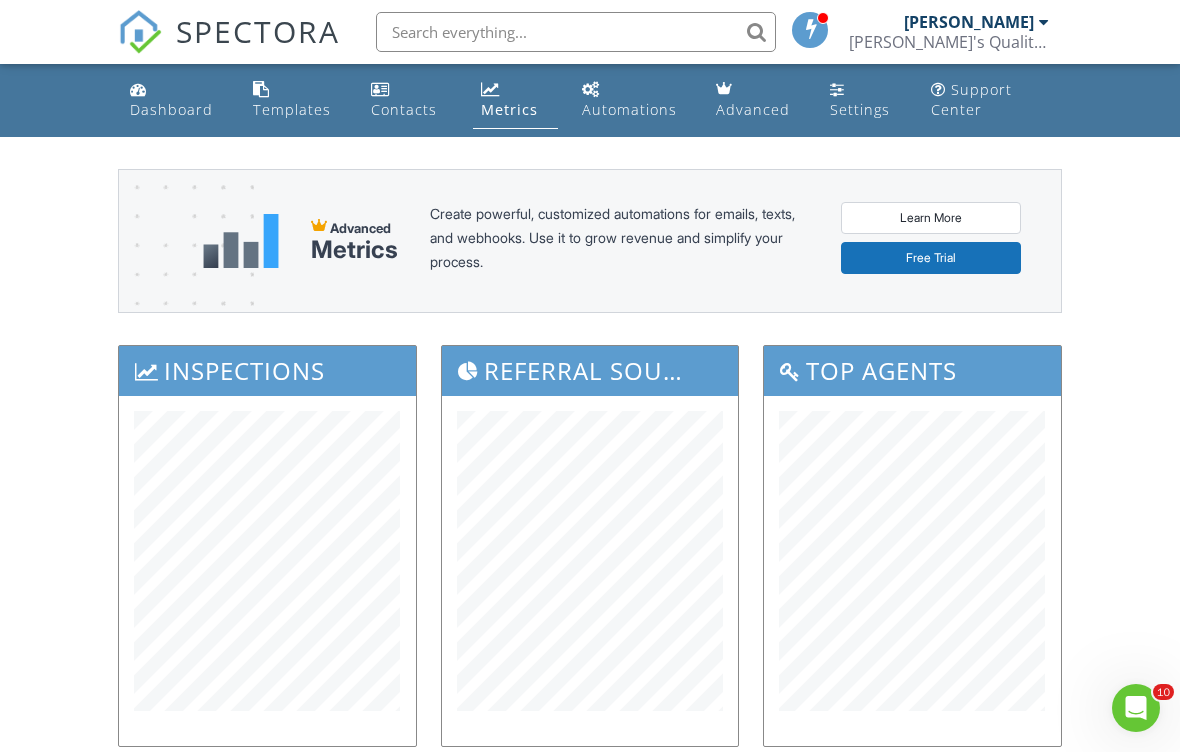click on "Metrics" at bounding box center [509, 109] 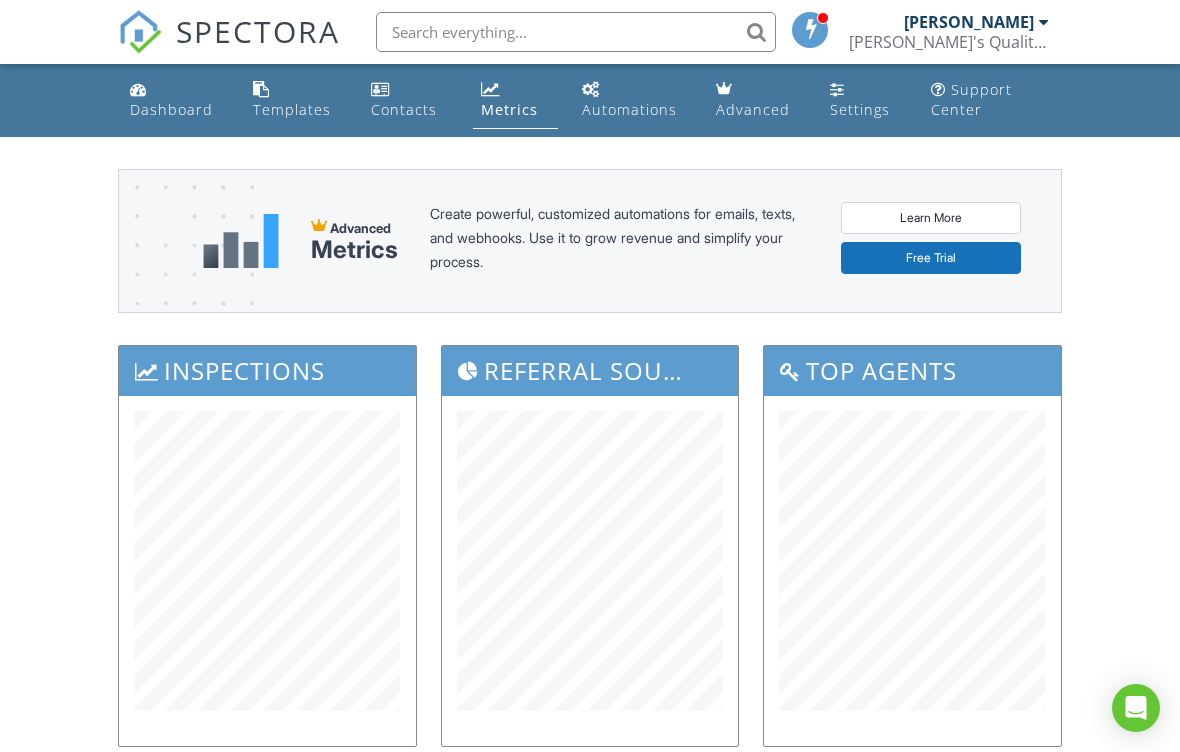 scroll, scrollTop: 0, scrollLeft: 0, axis: both 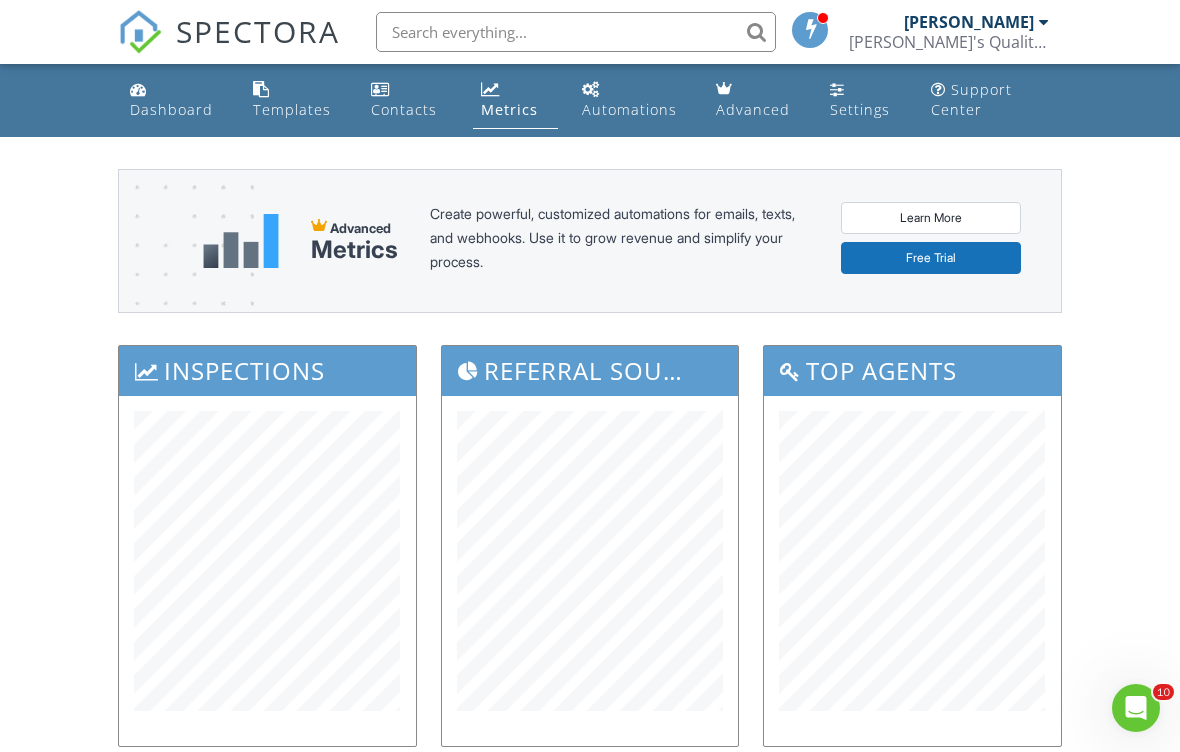 click at bounding box center (811, 29) 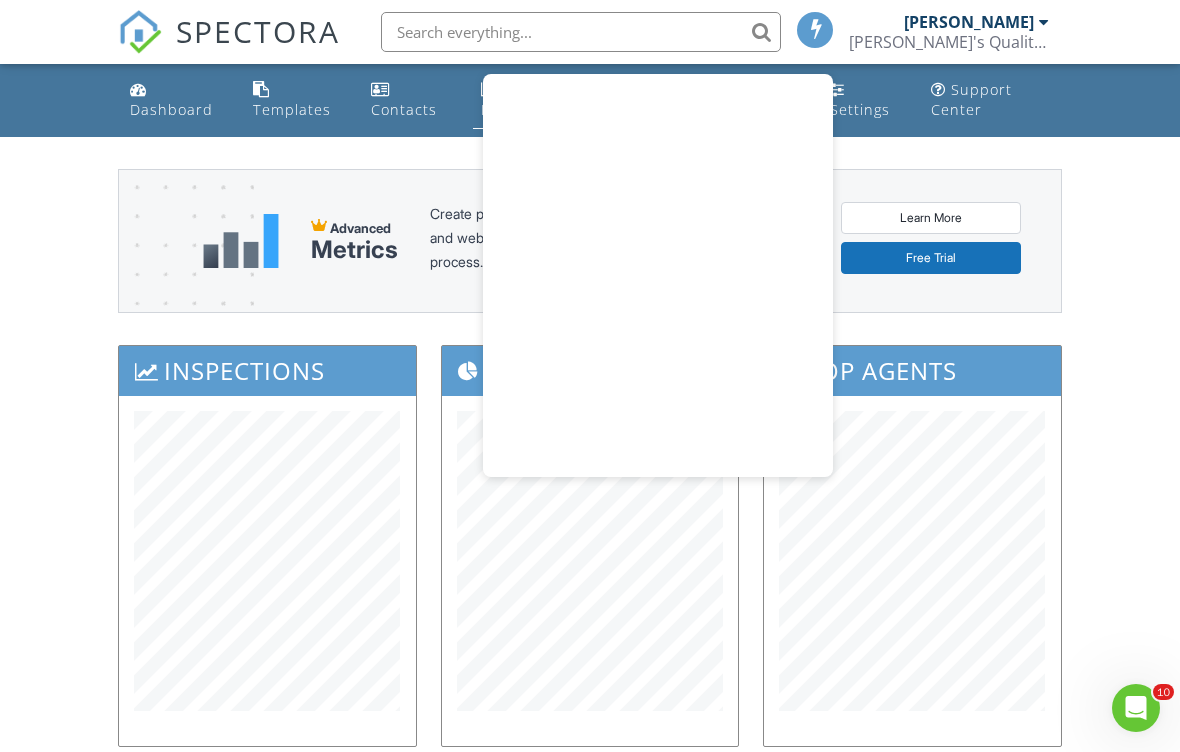 click on "[PERSON_NAME]" at bounding box center (969, 22) 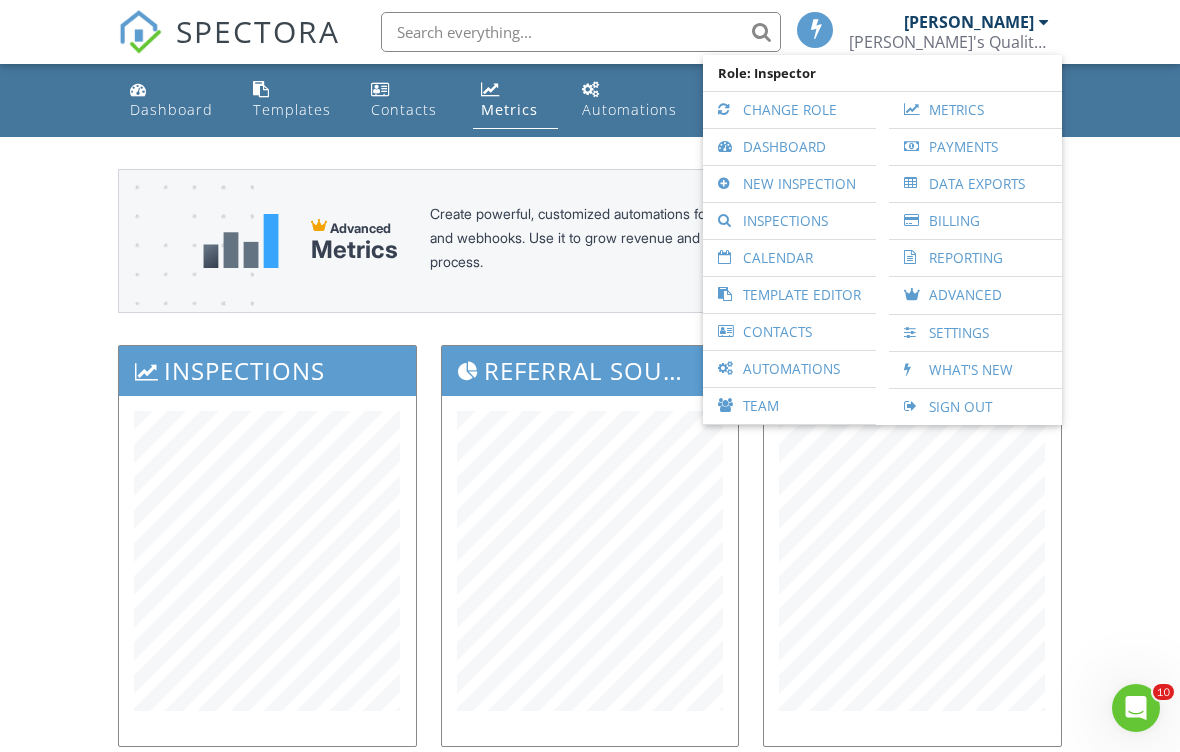 click on "Data Exports" at bounding box center [975, 184] 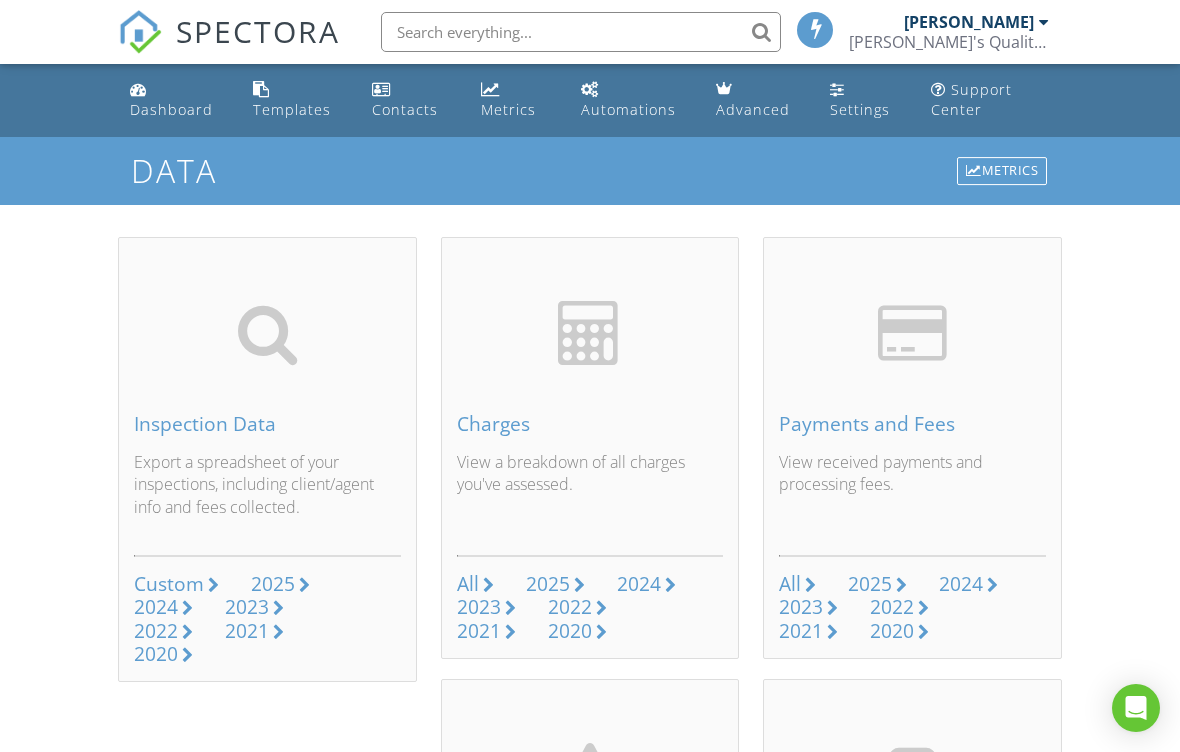 scroll, scrollTop: 0, scrollLeft: 0, axis: both 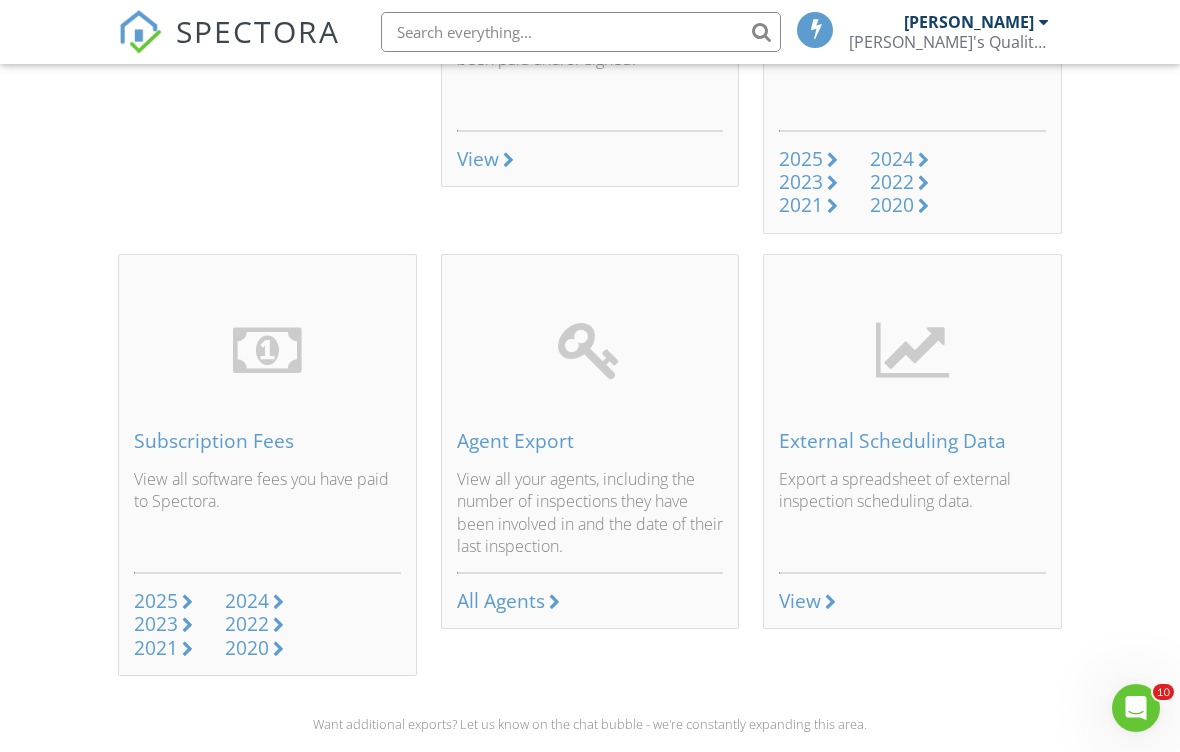 click 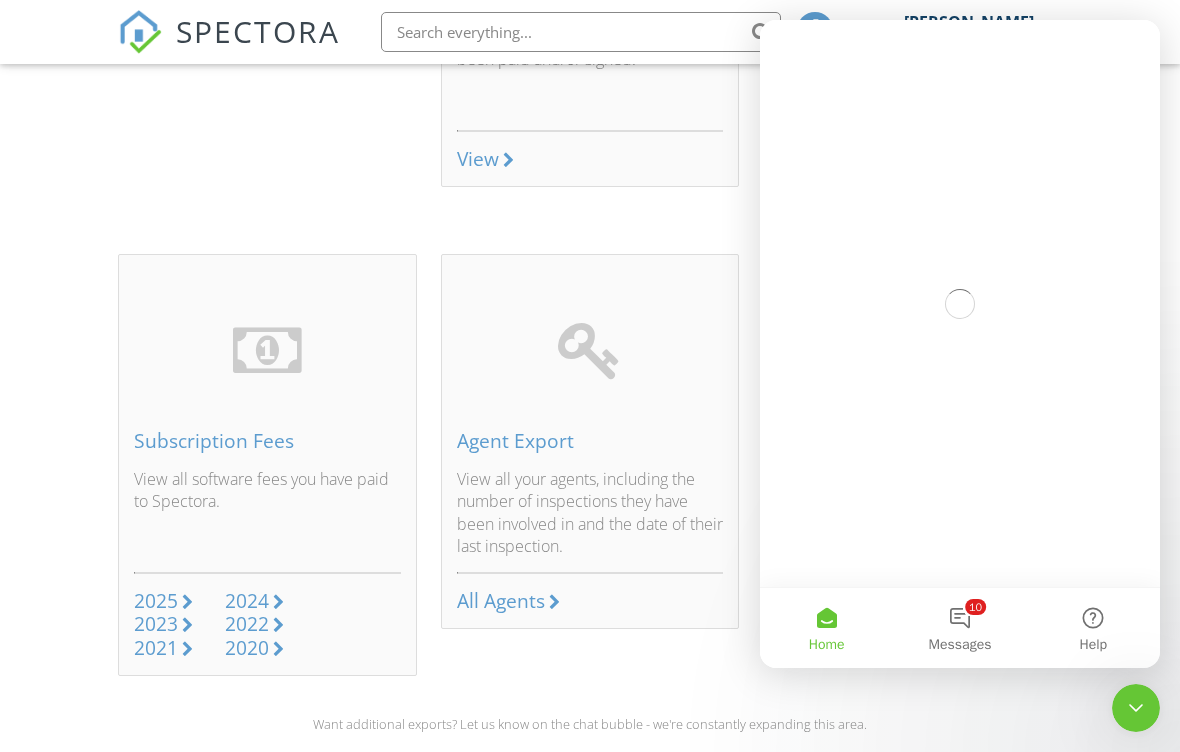 scroll, scrollTop: 0, scrollLeft: 0, axis: both 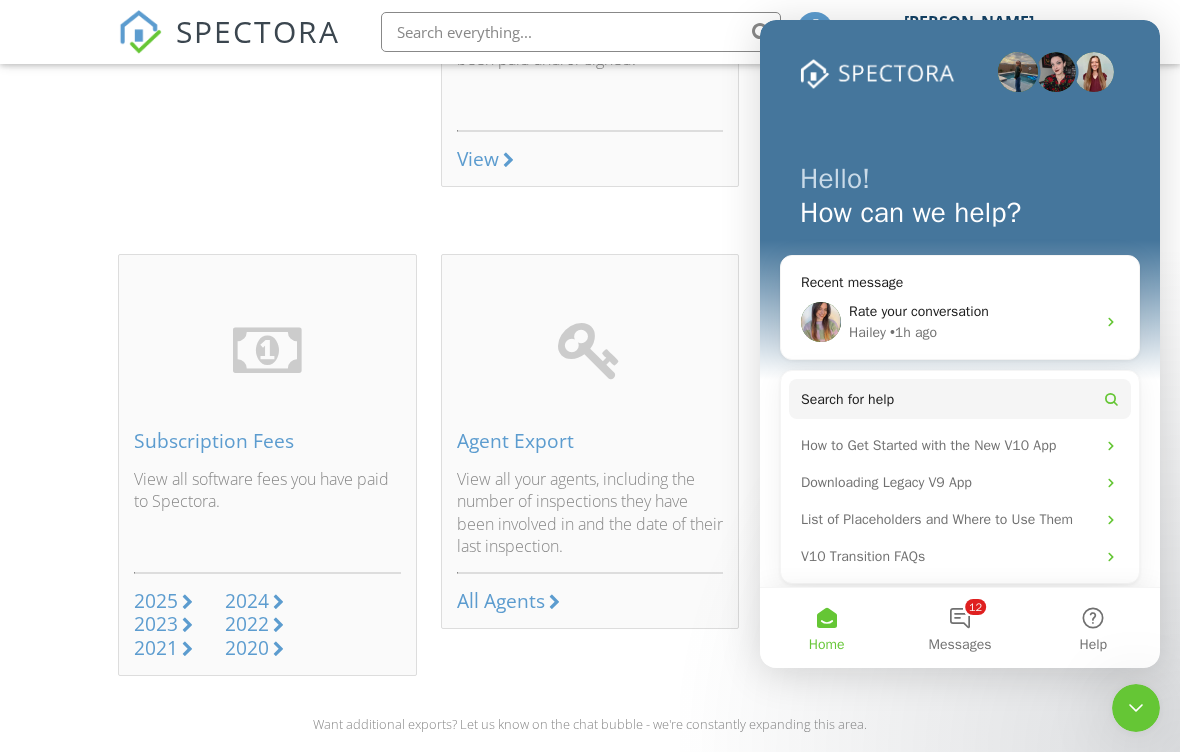 click on "12 Messages" at bounding box center (959, 628) 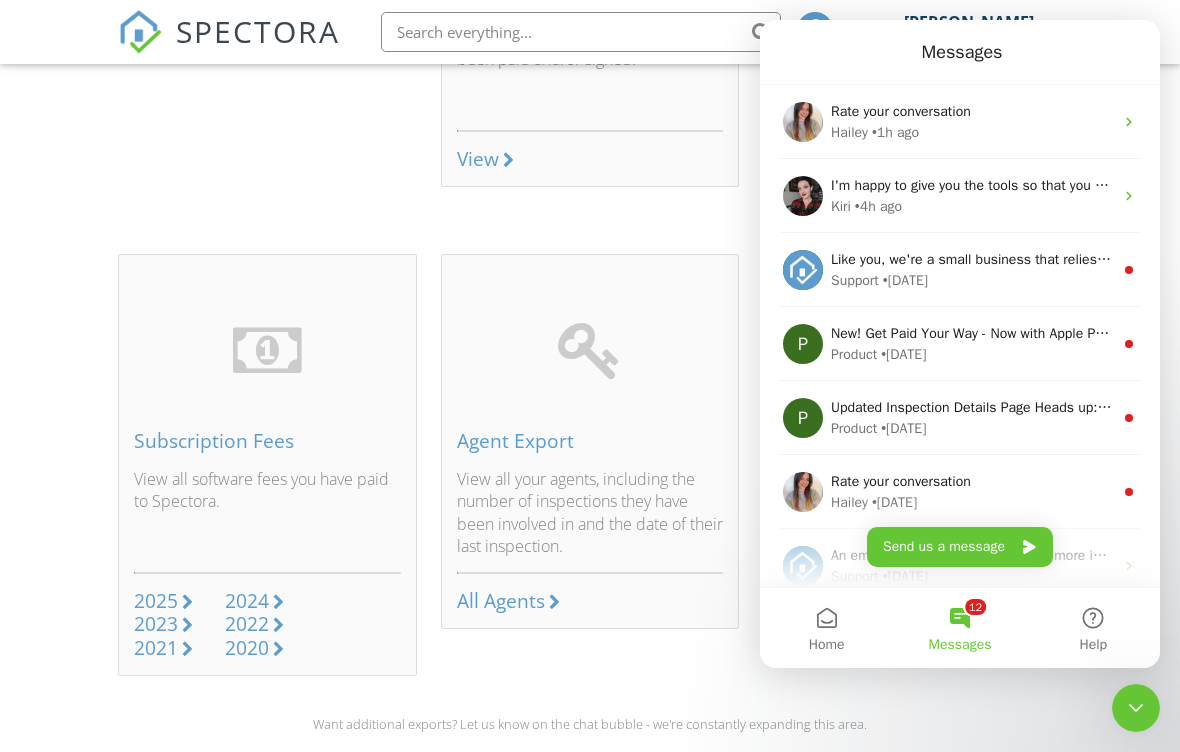 click on "I'm happy to give you the tools so that you can find this information anytime - this is something you have access to on your end, so I want to encourage you to run the report using our software - you can find out by going to data exports! I'm here if you get stuck at all! You got this!" at bounding box center (972, 185) 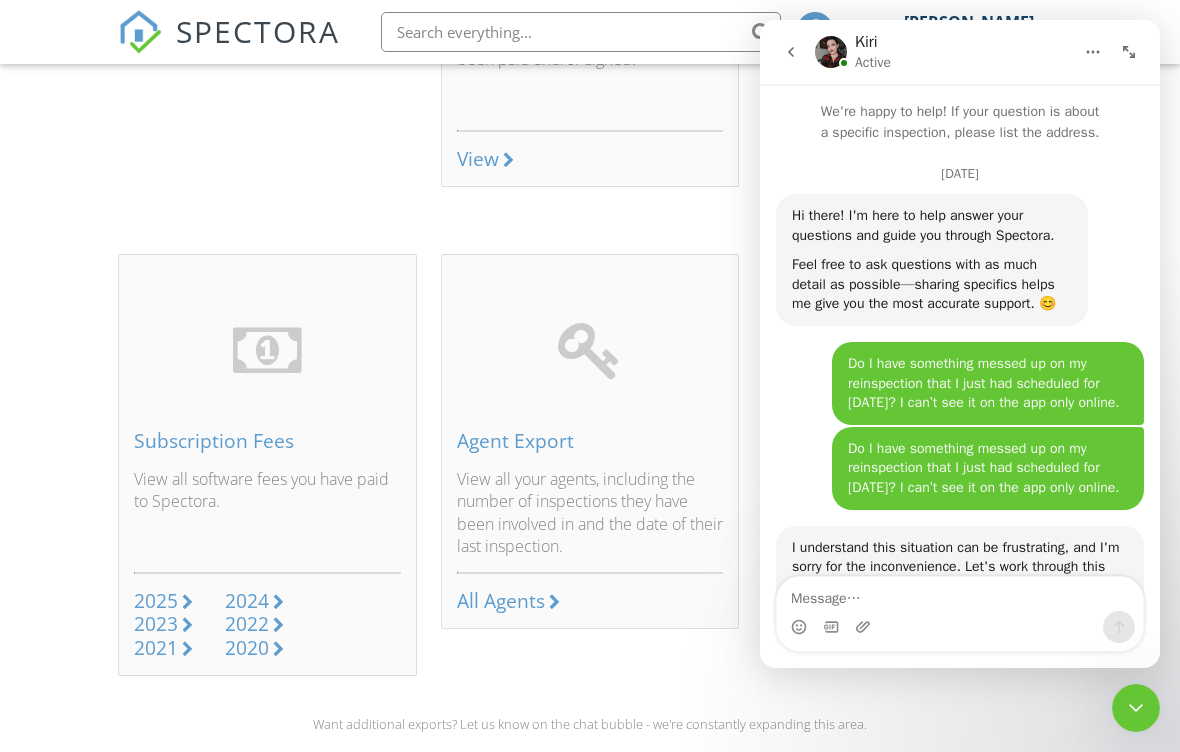 scroll, scrollTop: 712, scrollLeft: 0, axis: vertical 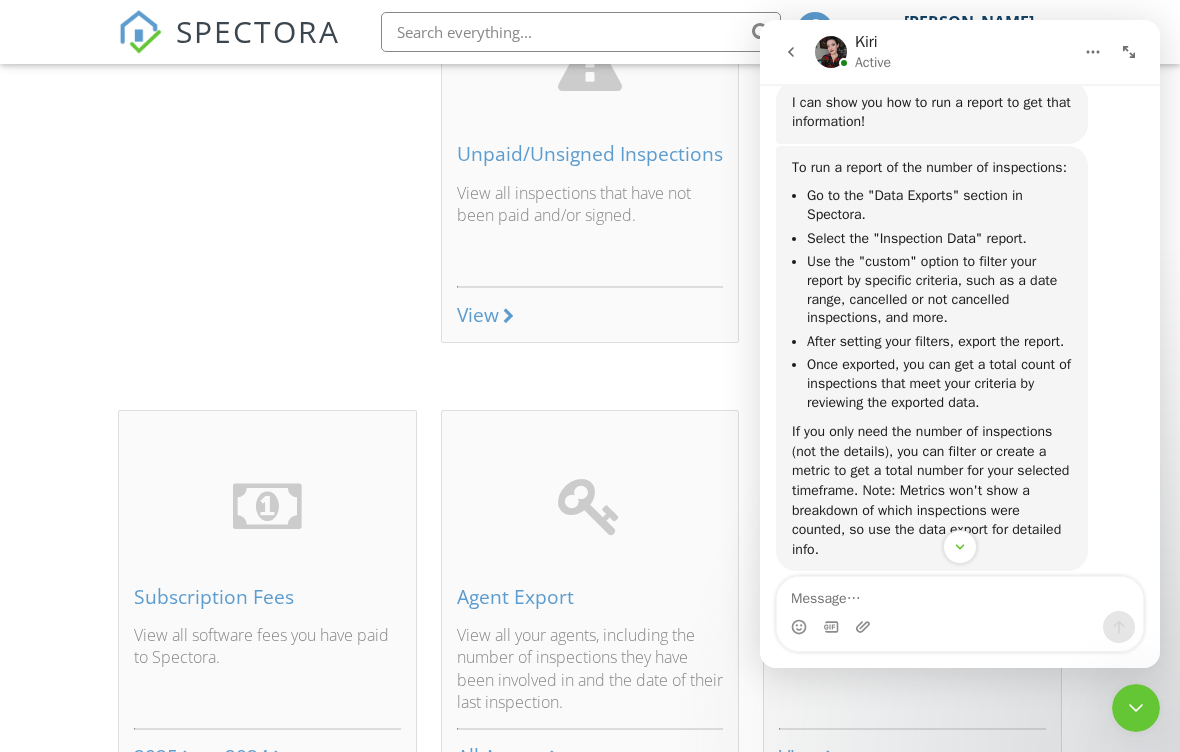 click 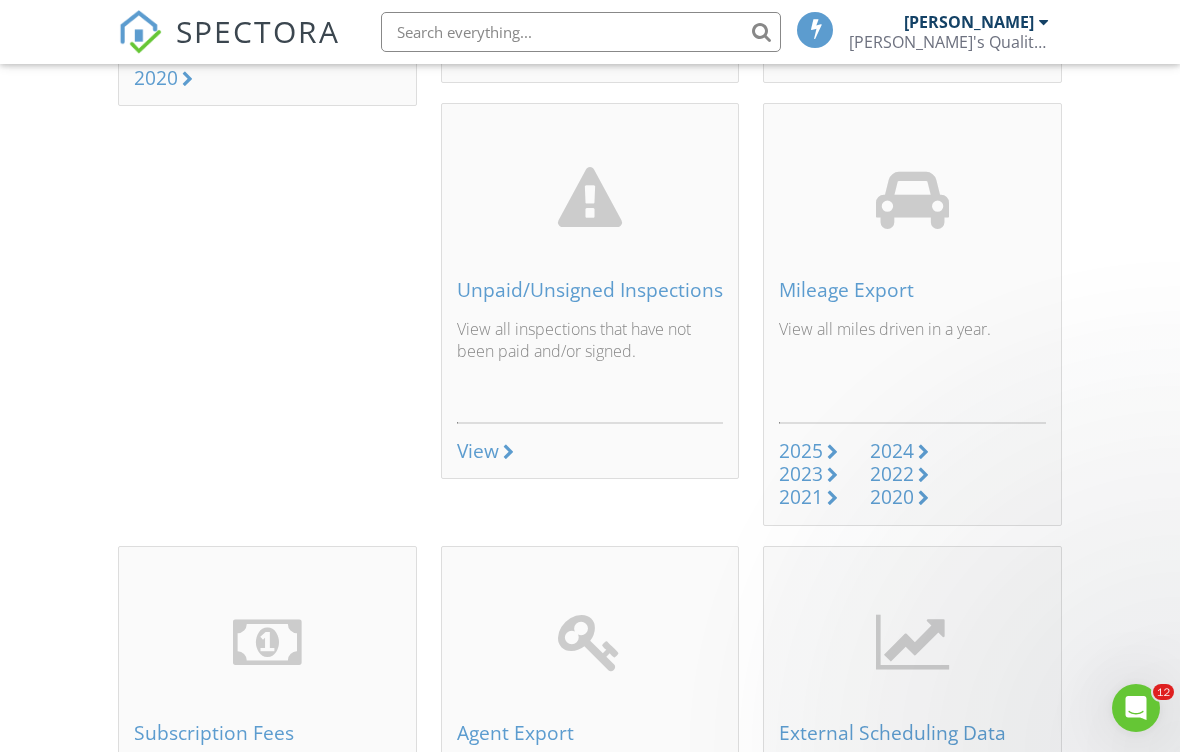 scroll, scrollTop: 0, scrollLeft: 0, axis: both 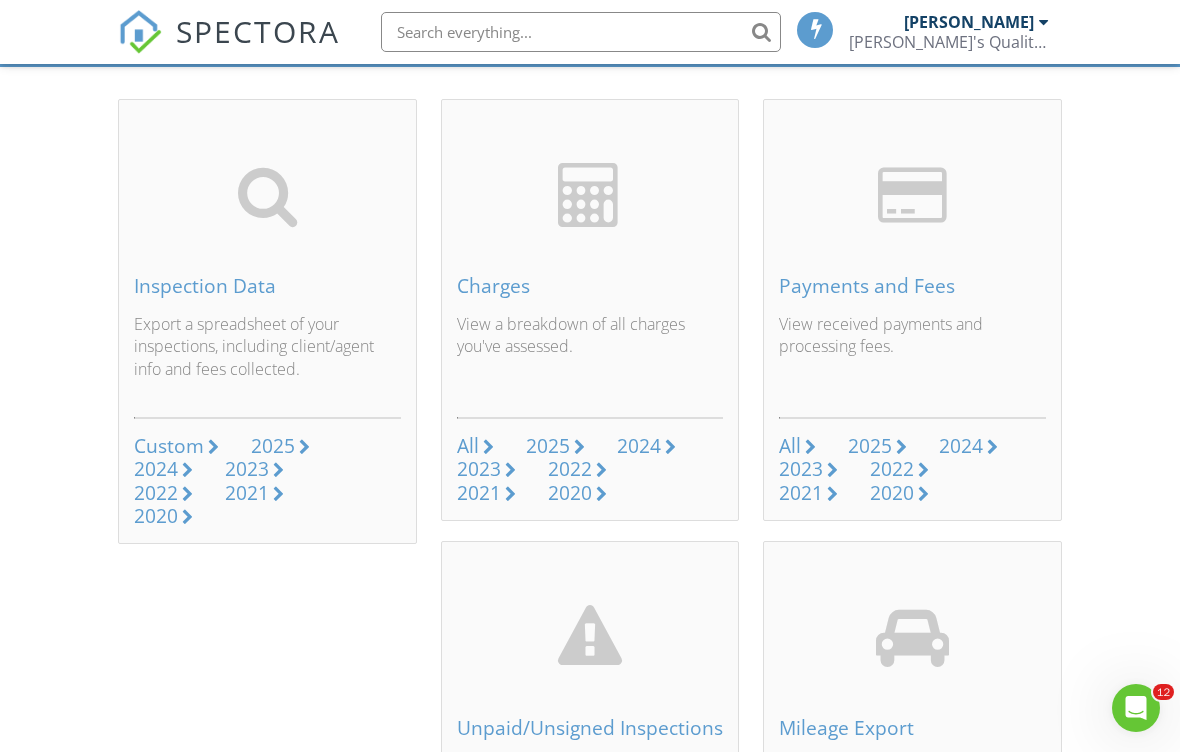 click on "Inspection Data" at bounding box center (267, 286) 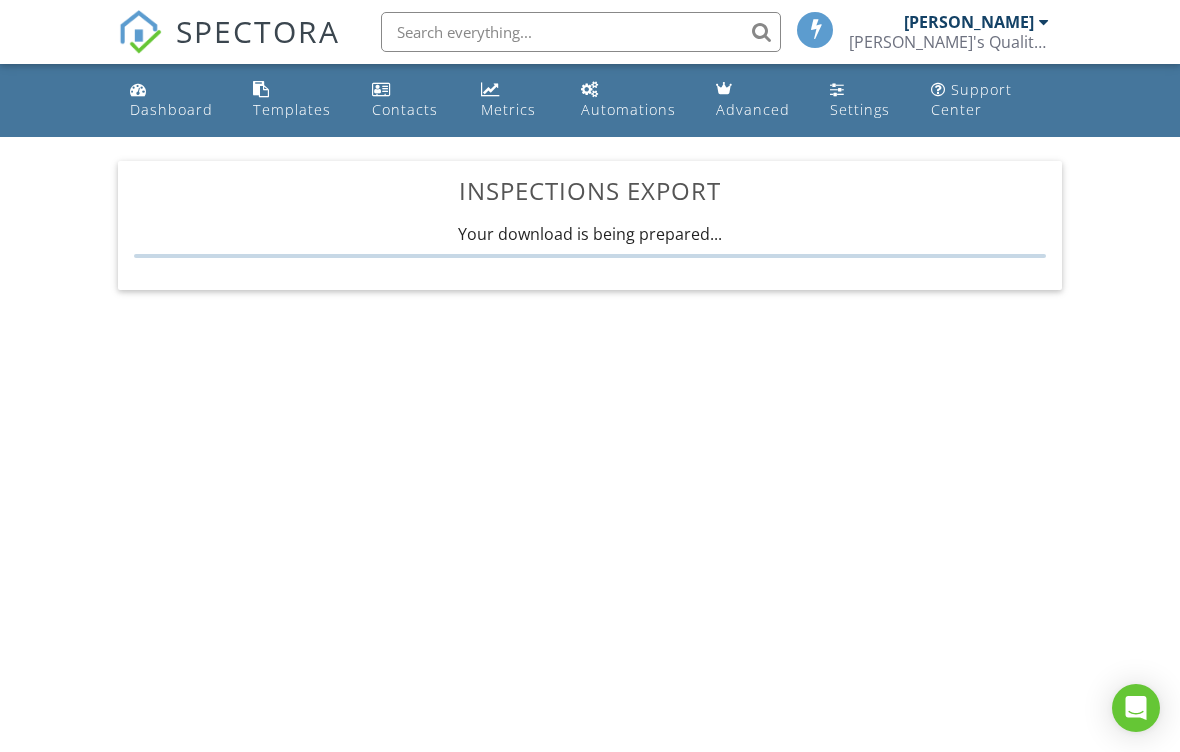 scroll, scrollTop: 0, scrollLeft: 0, axis: both 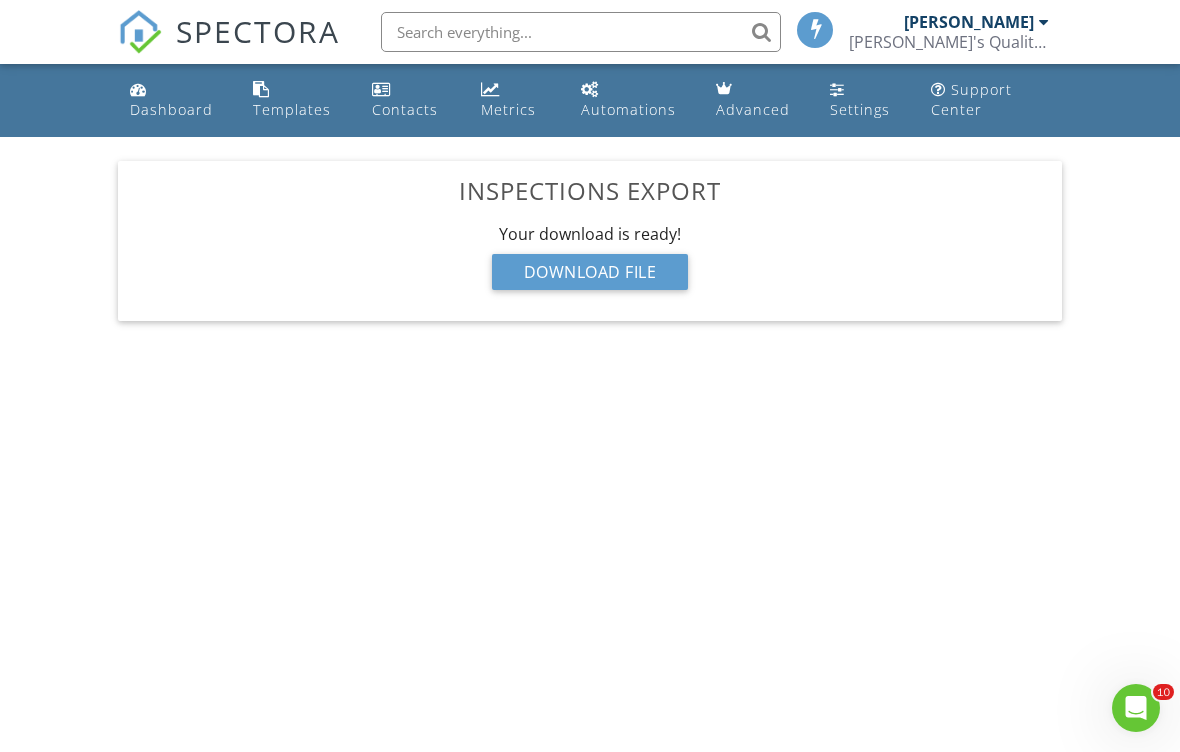 click on "Download File" at bounding box center (590, 272) 